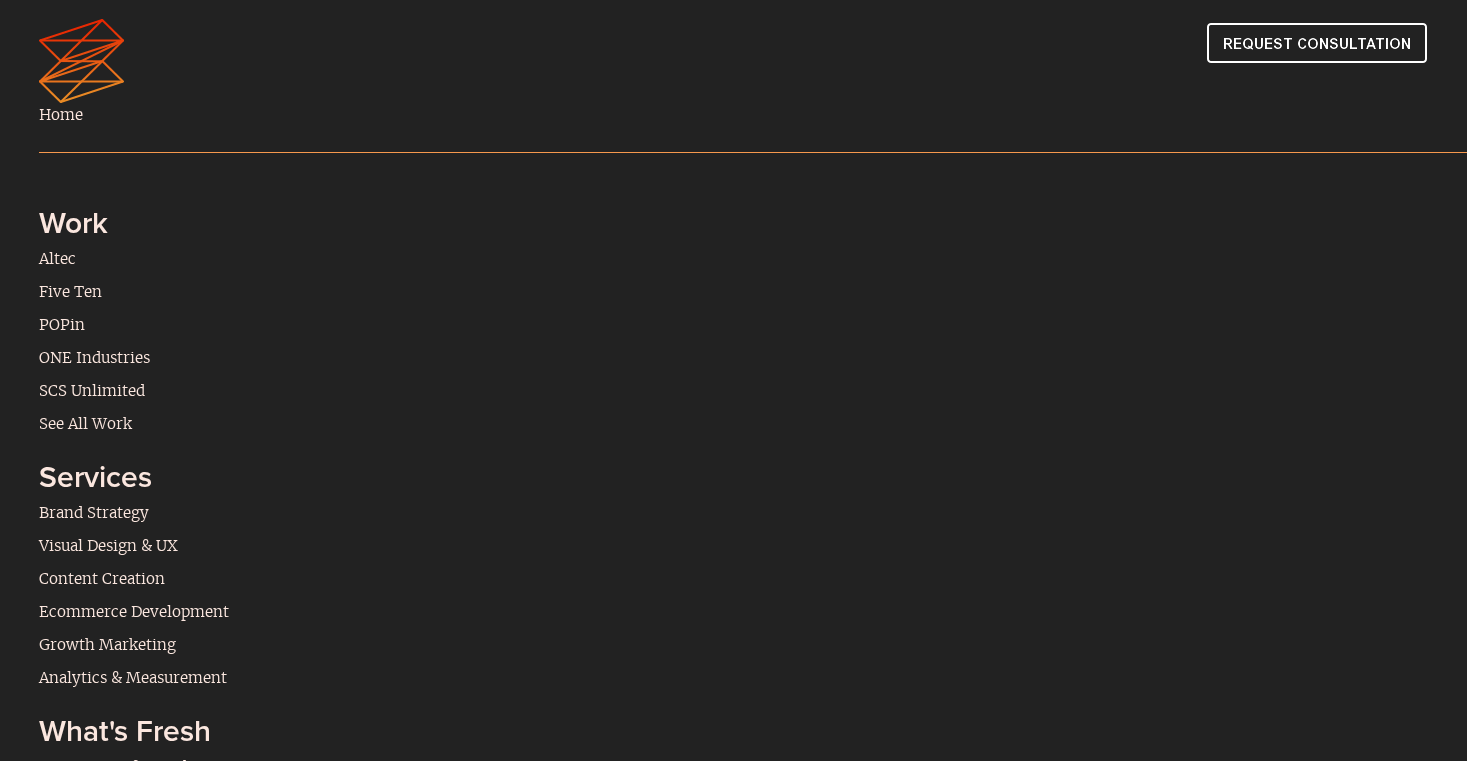 scroll, scrollTop: 0, scrollLeft: 0, axis: both 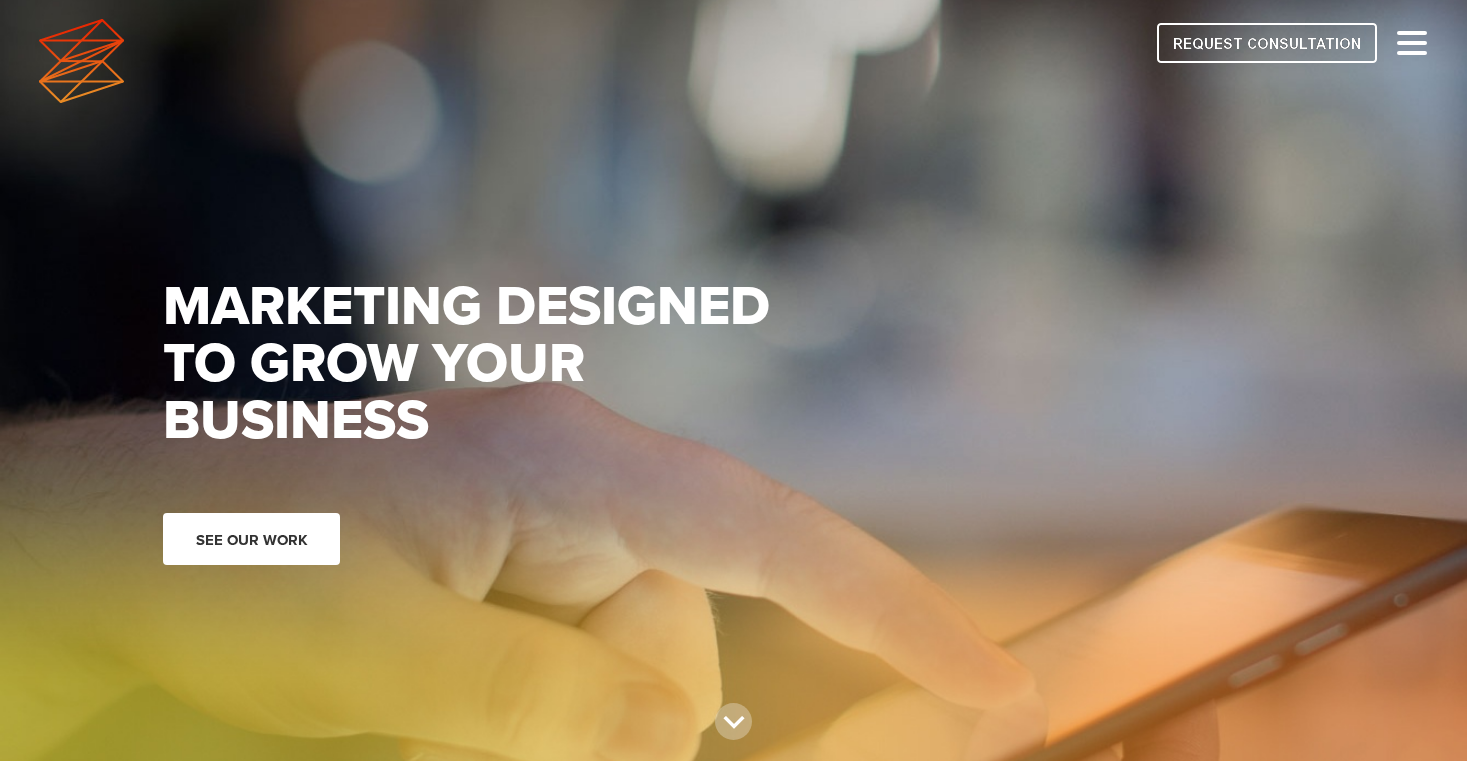 click on "See our work" at bounding box center [251, 539] 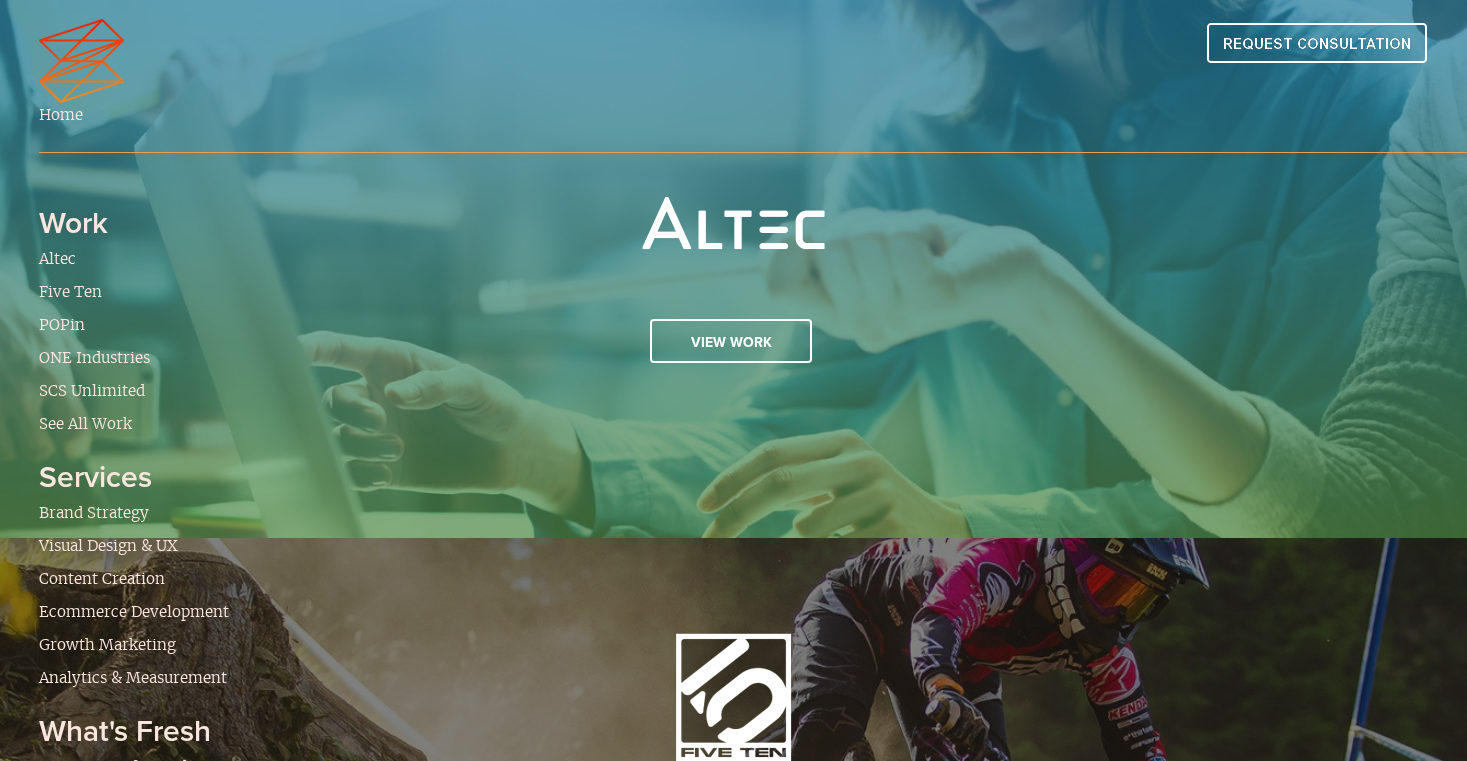 scroll, scrollTop: 0, scrollLeft: 0, axis: both 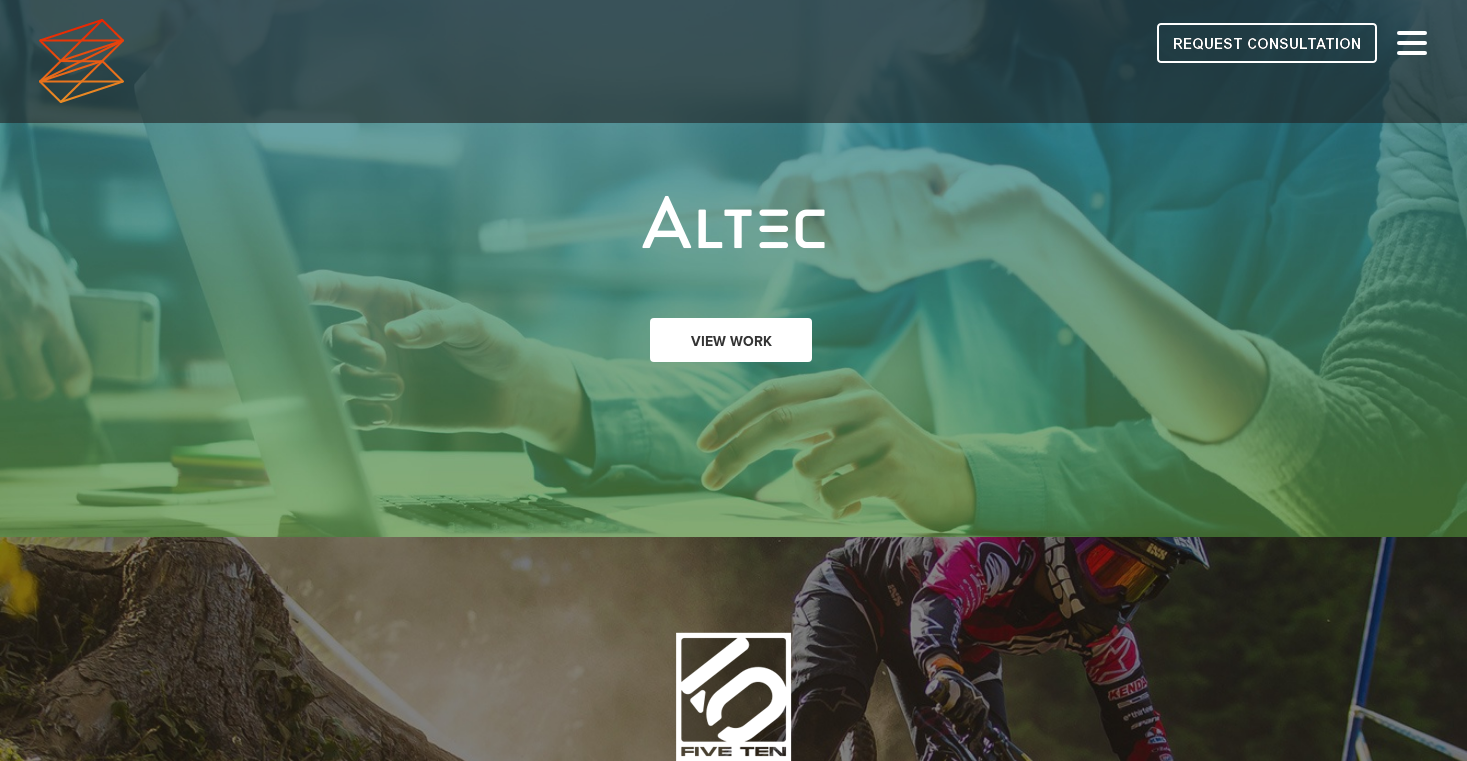 click on "View Work" at bounding box center (731, 340) 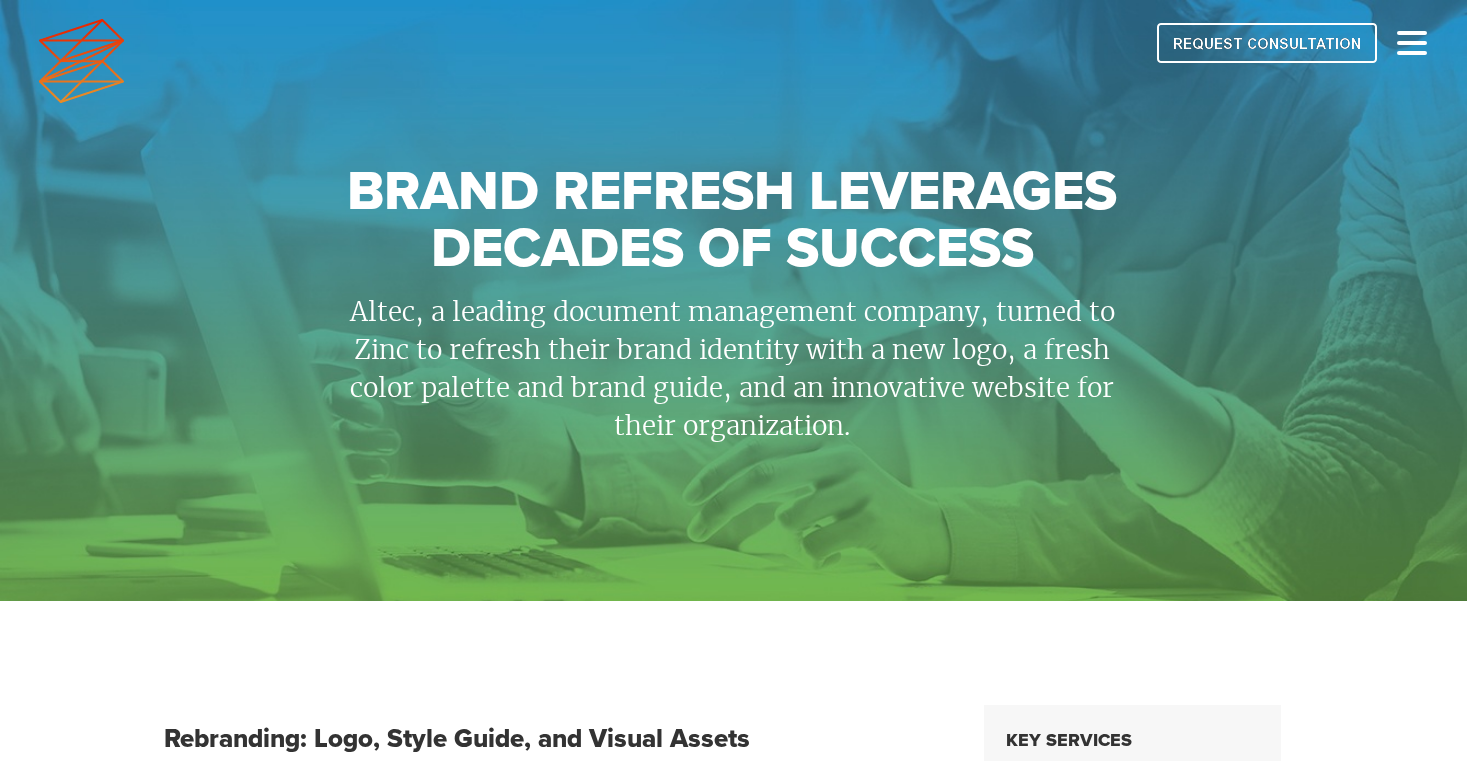scroll, scrollTop: 0, scrollLeft: 0, axis: both 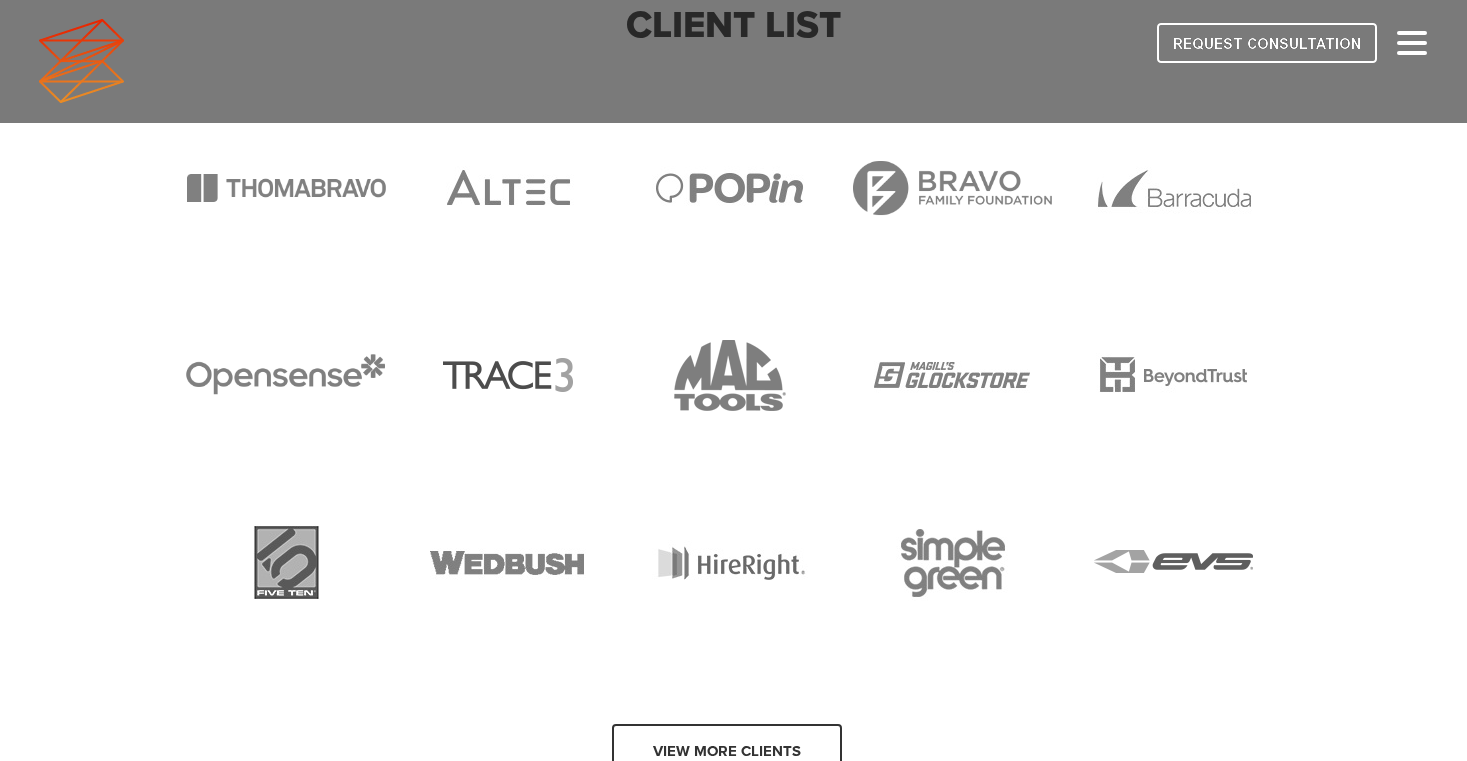 click at bounding box center [286, 188] 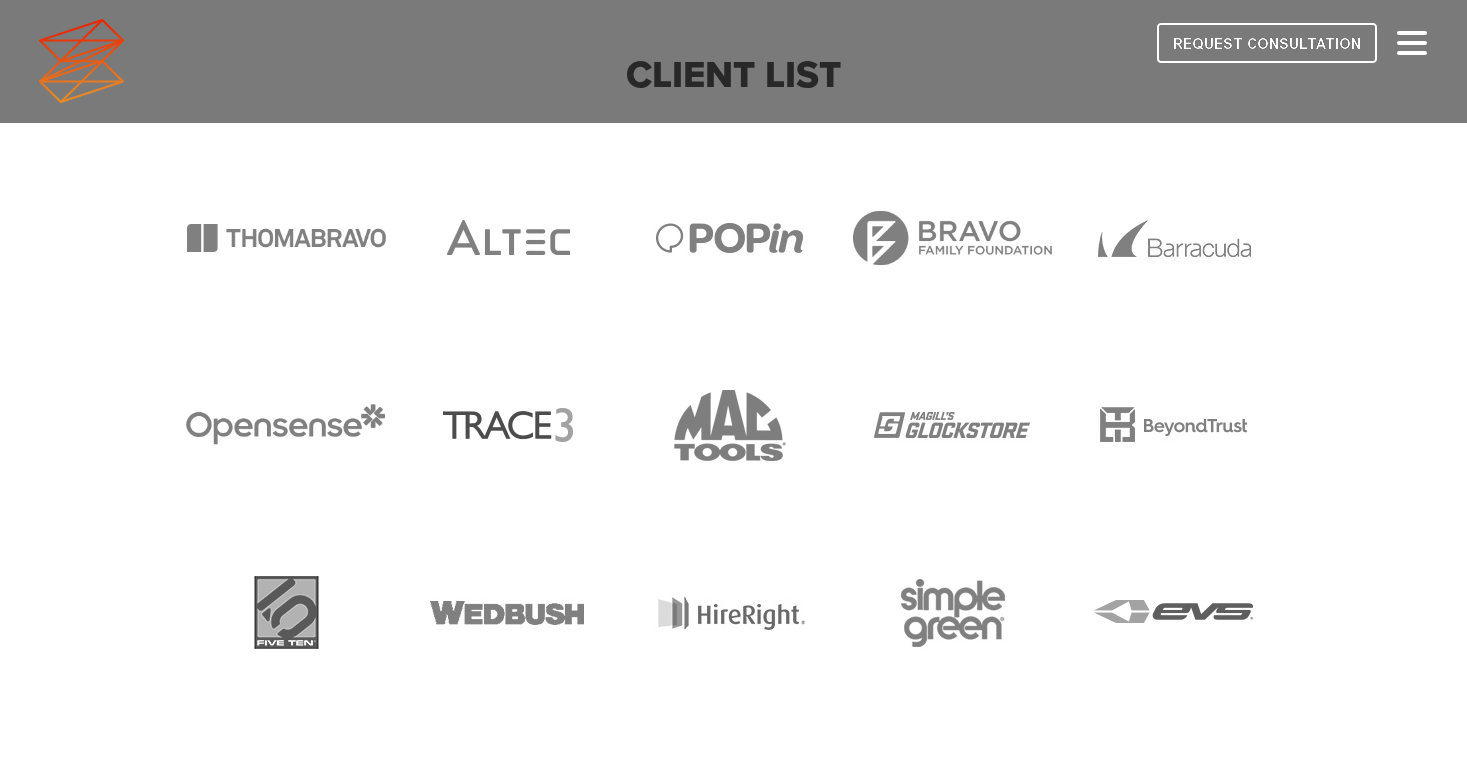 scroll, scrollTop: 3840, scrollLeft: 0, axis: vertical 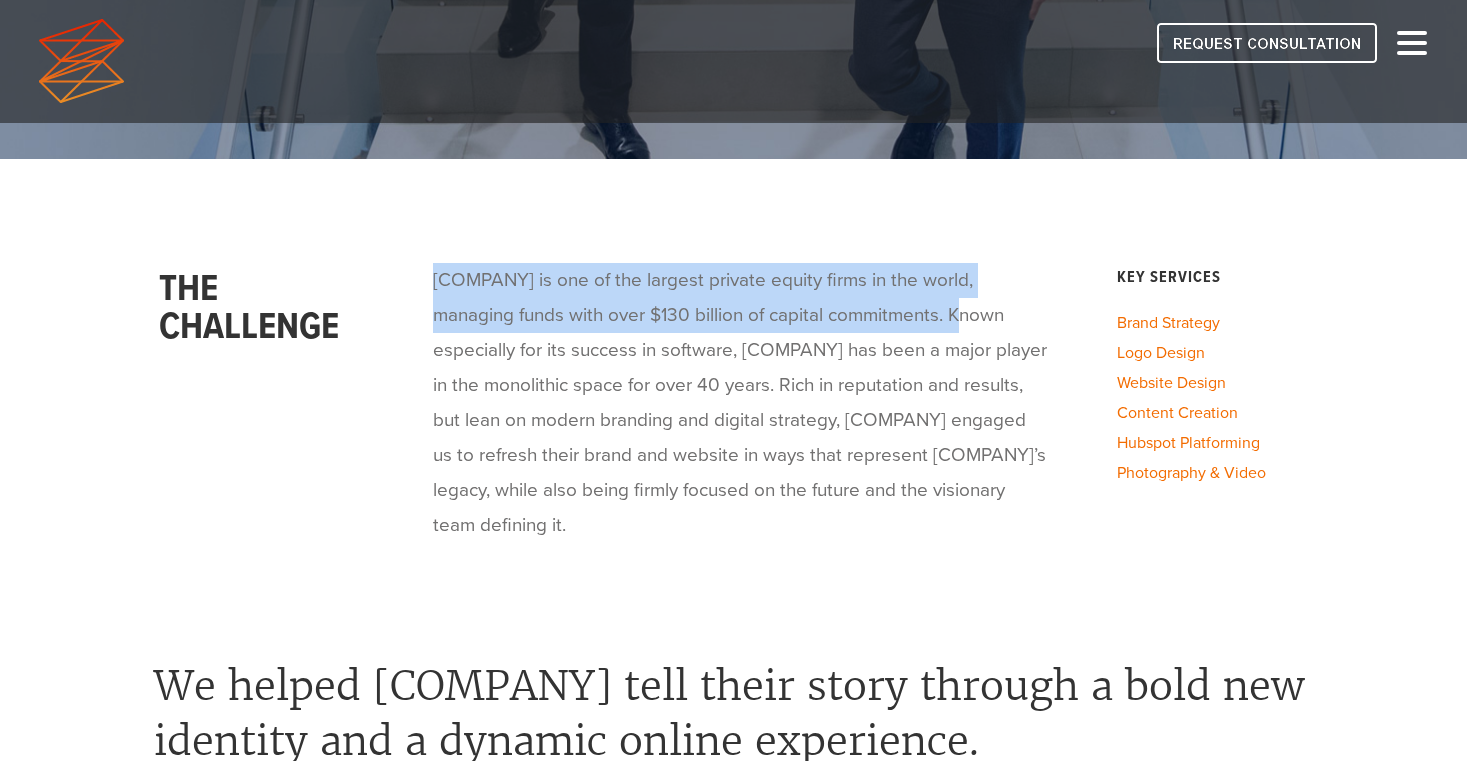 drag, startPoint x: 950, startPoint y: 310, endPoint x: 435, endPoint y: 282, distance: 515.7606 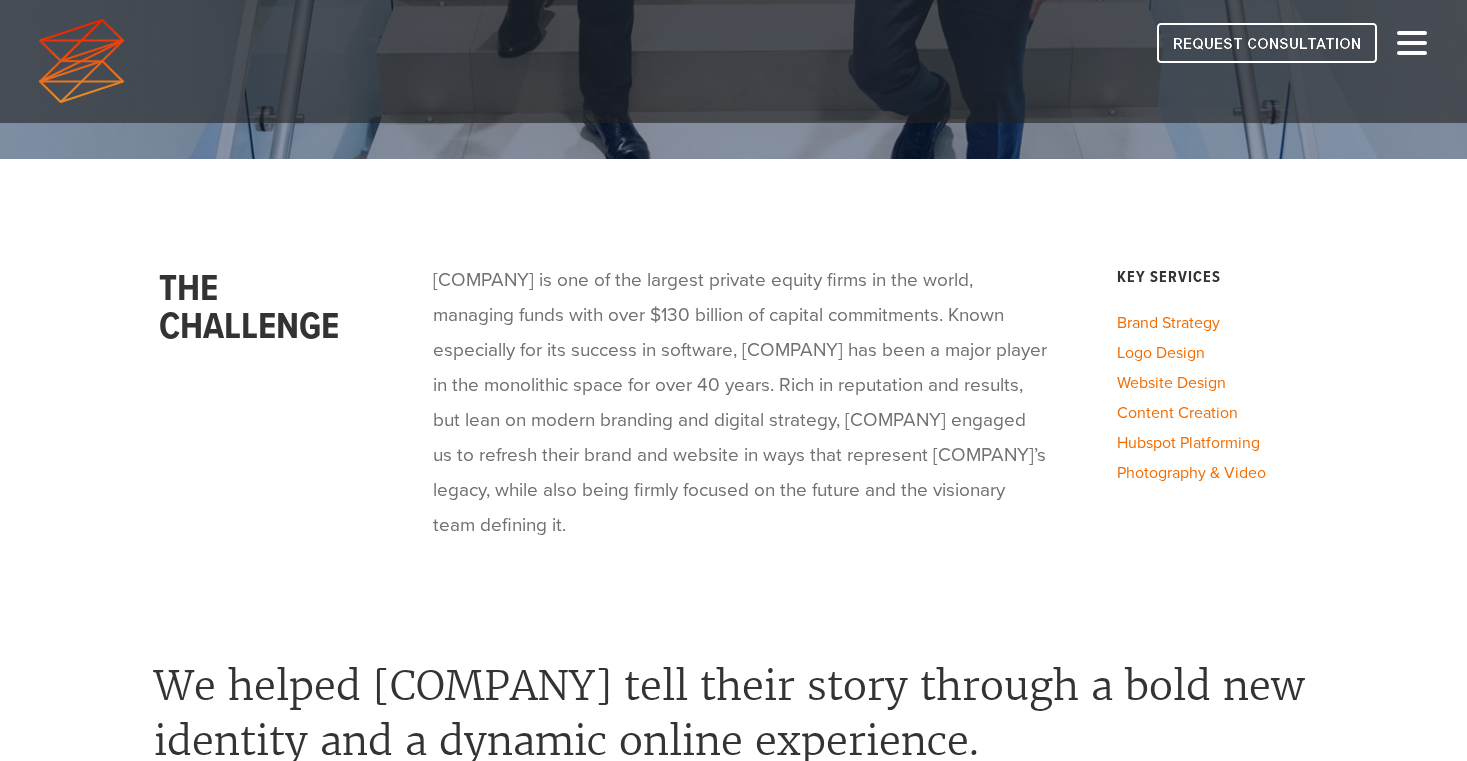 click on "Thoma Bravo is one of the largest private equity firms in the world, managing funds with over $130 billion of capital commitments. Known especially for its success in software, Thoma Bravo has been a major player in the monolithic space for over 40 years. Rich in reputation and results, but lean on modern branding and digital strategy, Thoma Bravo engaged us to refresh their brand and website in ways that represent Thoma Bravo’s legacy, while also being firmly focused on the future and the visionary team defining it." at bounding box center (740, 402) 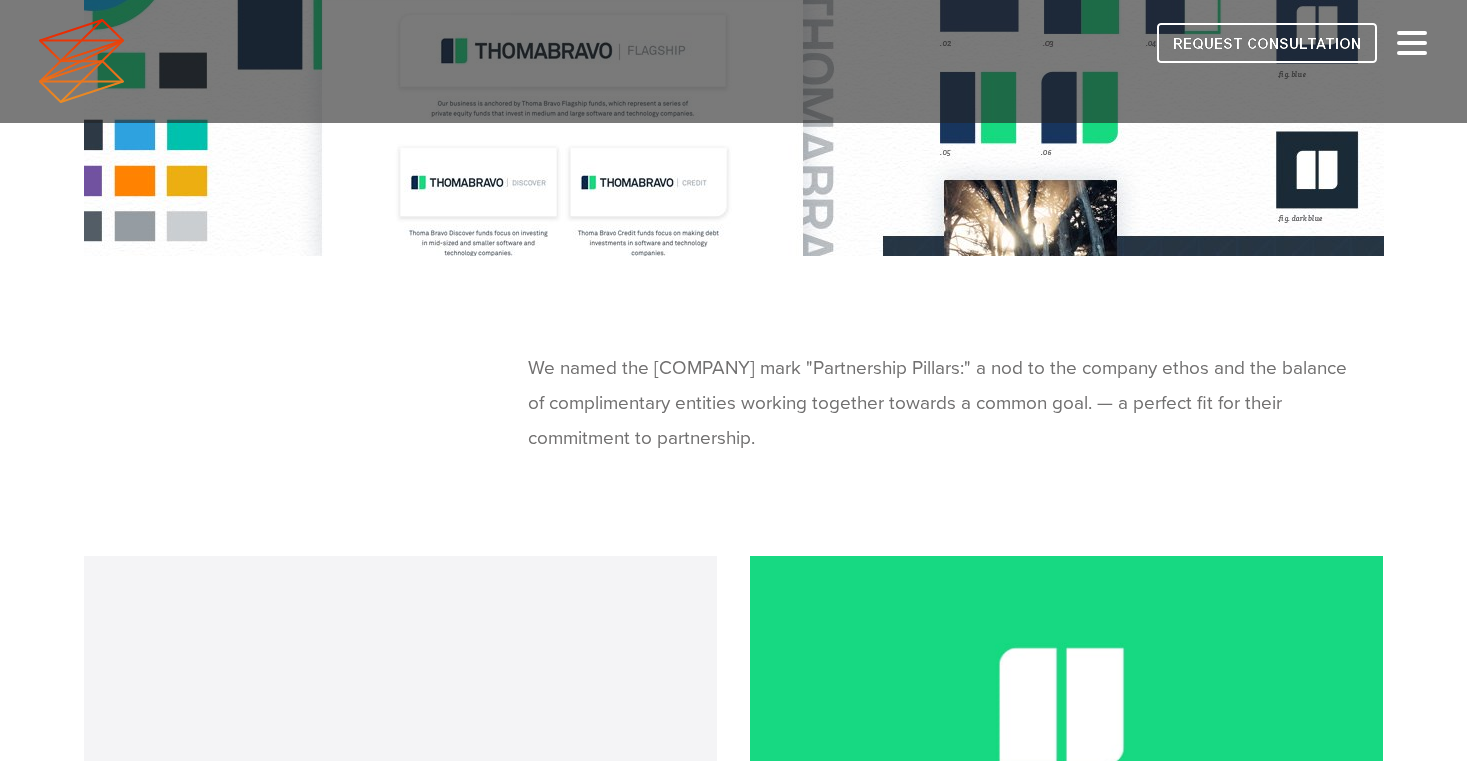 scroll, scrollTop: 6862, scrollLeft: 0, axis: vertical 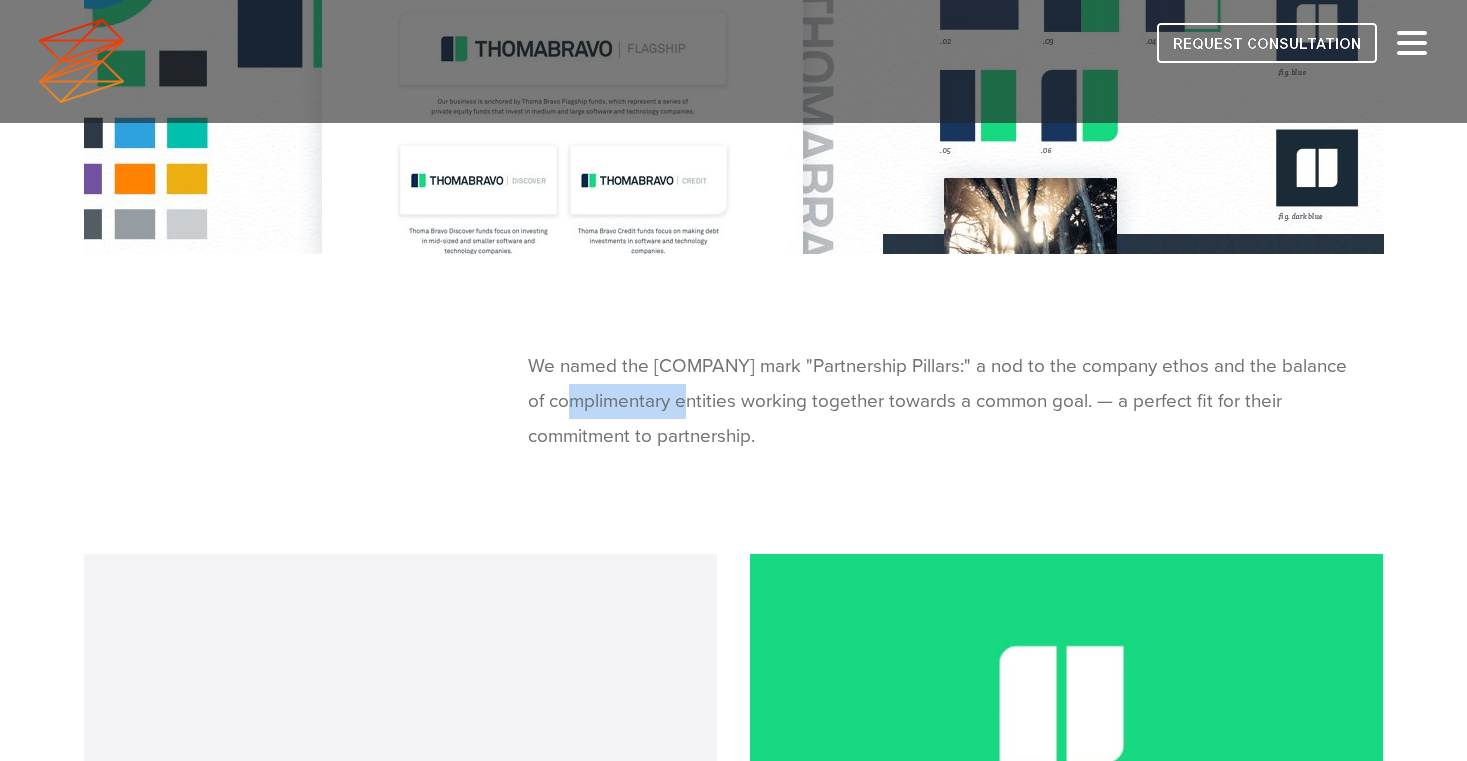 drag, startPoint x: 669, startPoint y: 403, endPoint x: 549, endPoint y: 412, distance: 120.33703 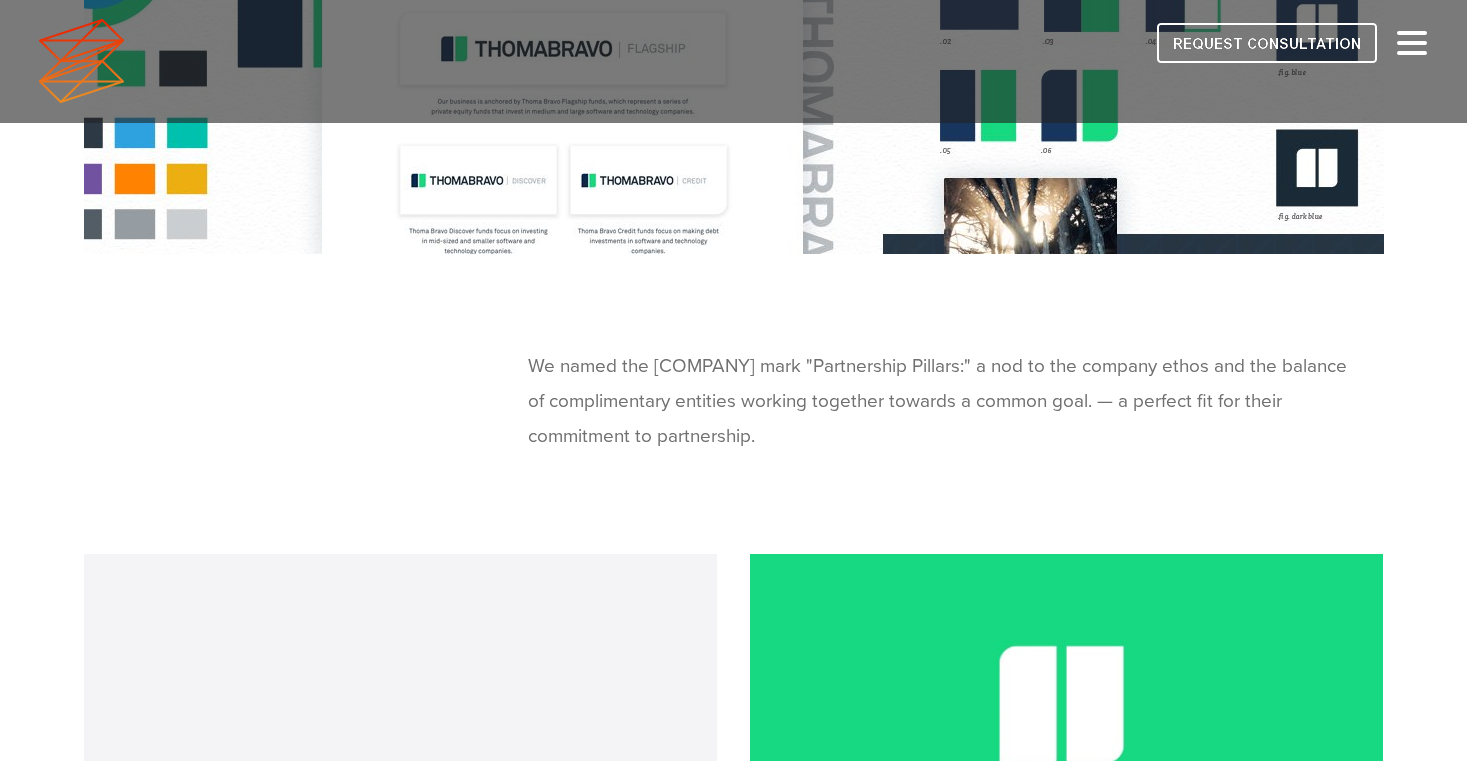 drag, startPoint x: 765, startPoint y: 440, endPoint x: 520, endPoint y: 375, distance: 253.47583 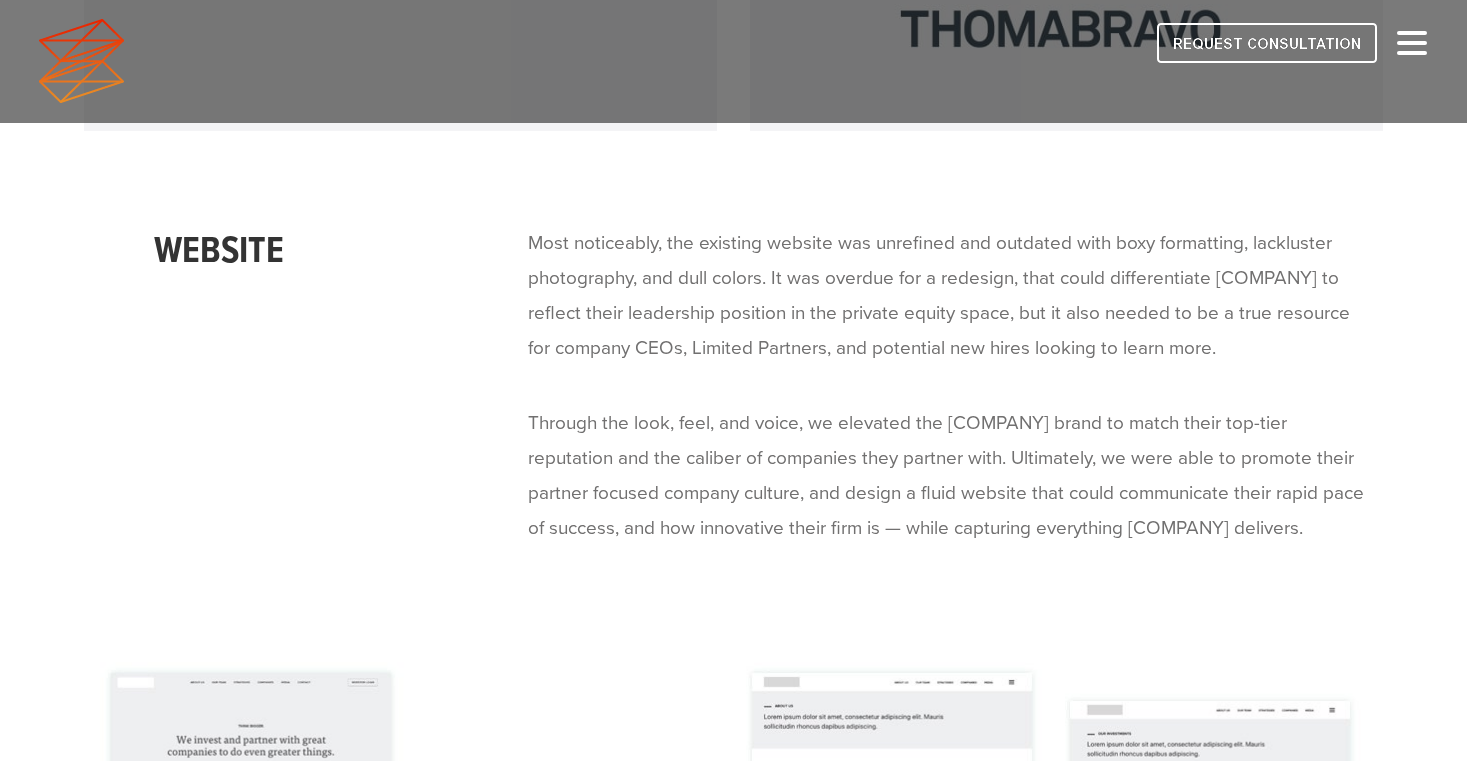 scroll, scrollTop: 7917, scrollLeft: 0, axis: vertical 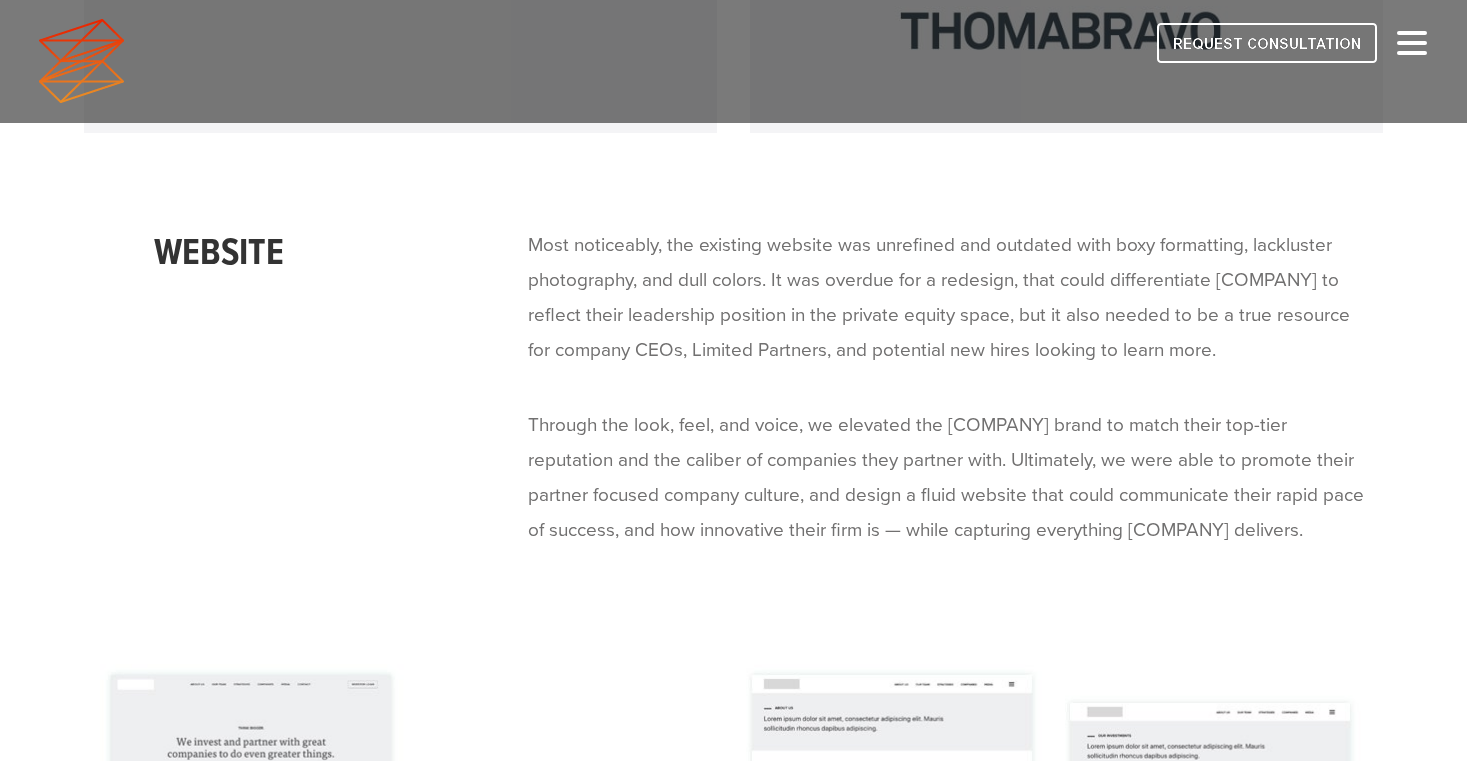 drag, startPoint x: 773, startPoint y: 278, endPoint x: 1233, endPoint y: 334, distance: 463.39615 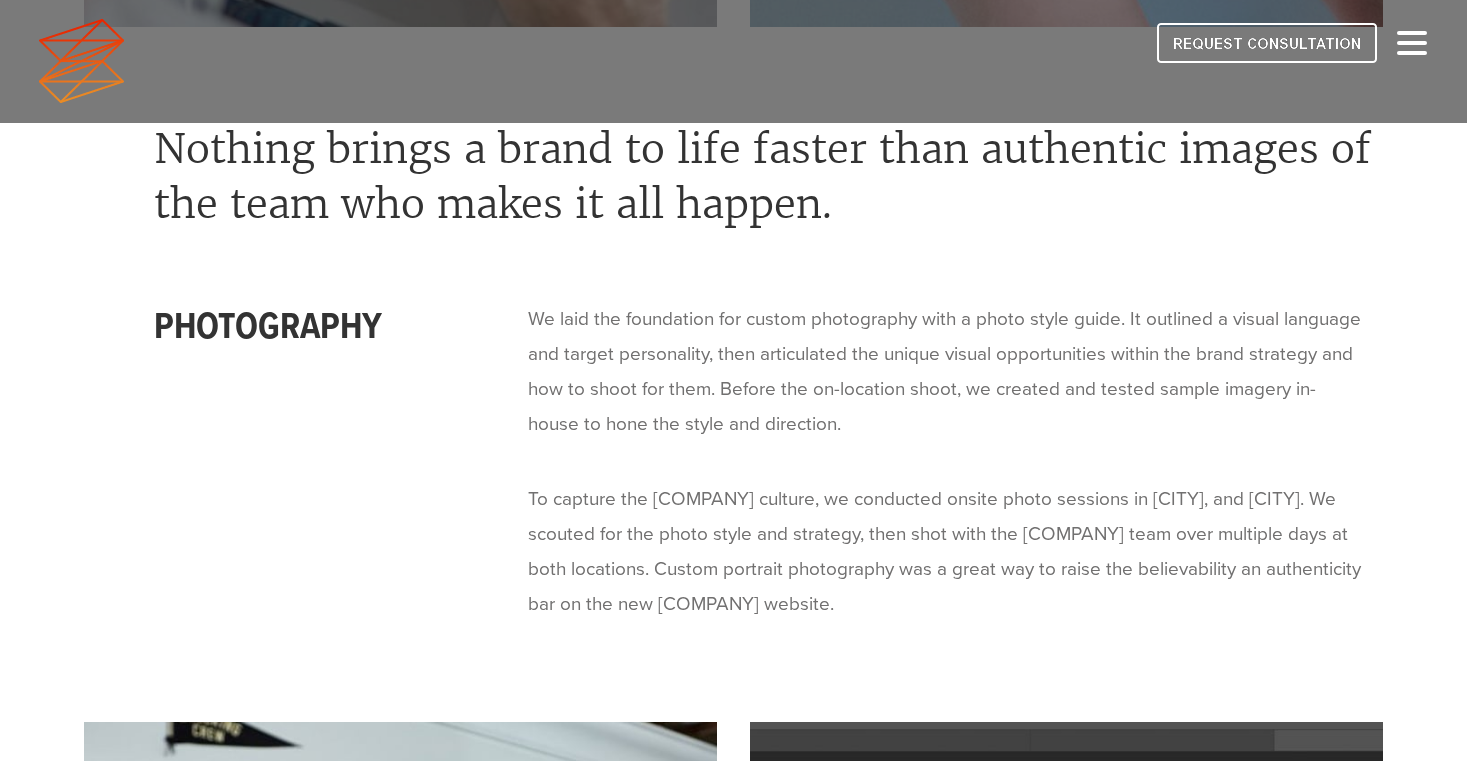 scroll, scrollTop: 12535, scrollLeft: 0, axis: vertical 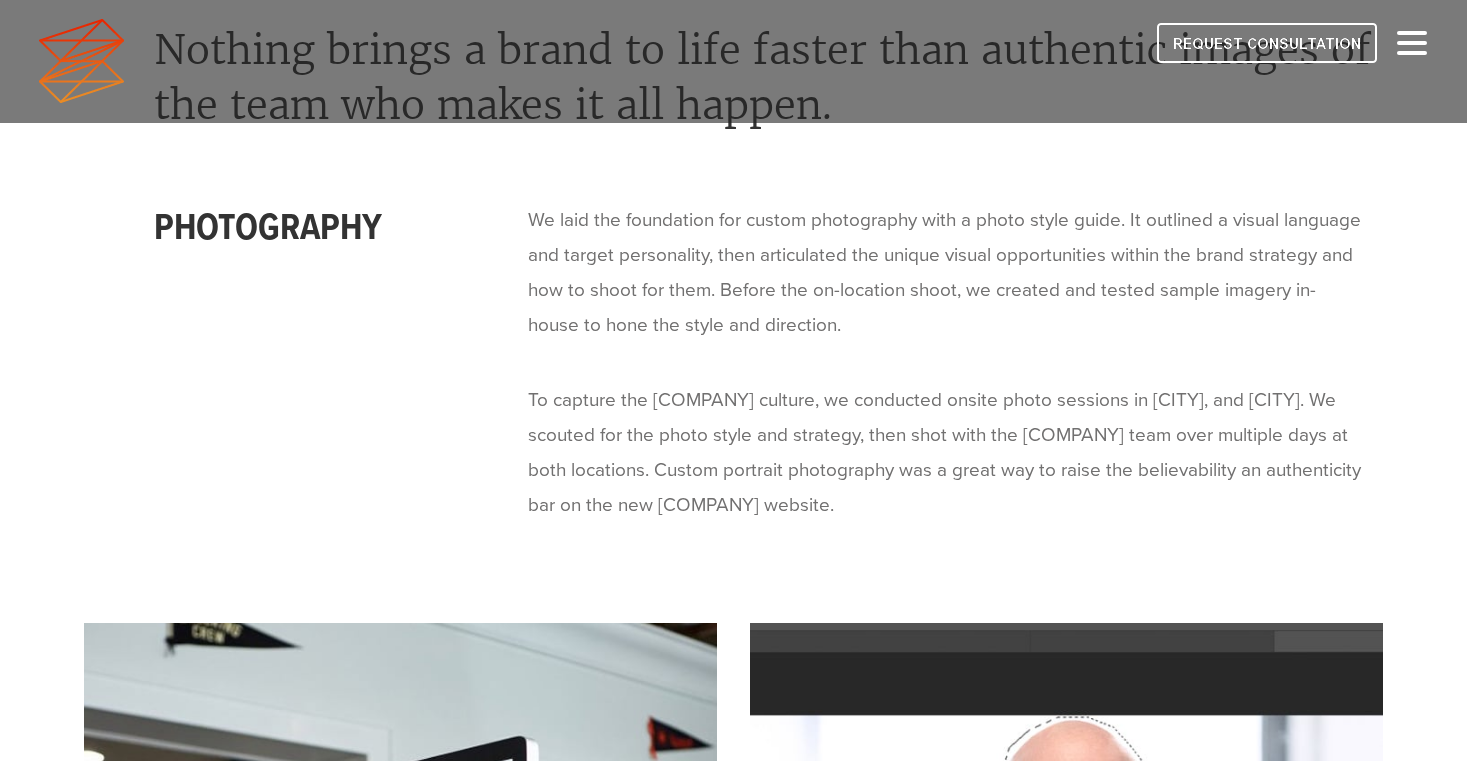 drag, startPoint x: 1093, startPoint y: 505, endPoint x: 528, endPoint y: 416, distance: 571.9668 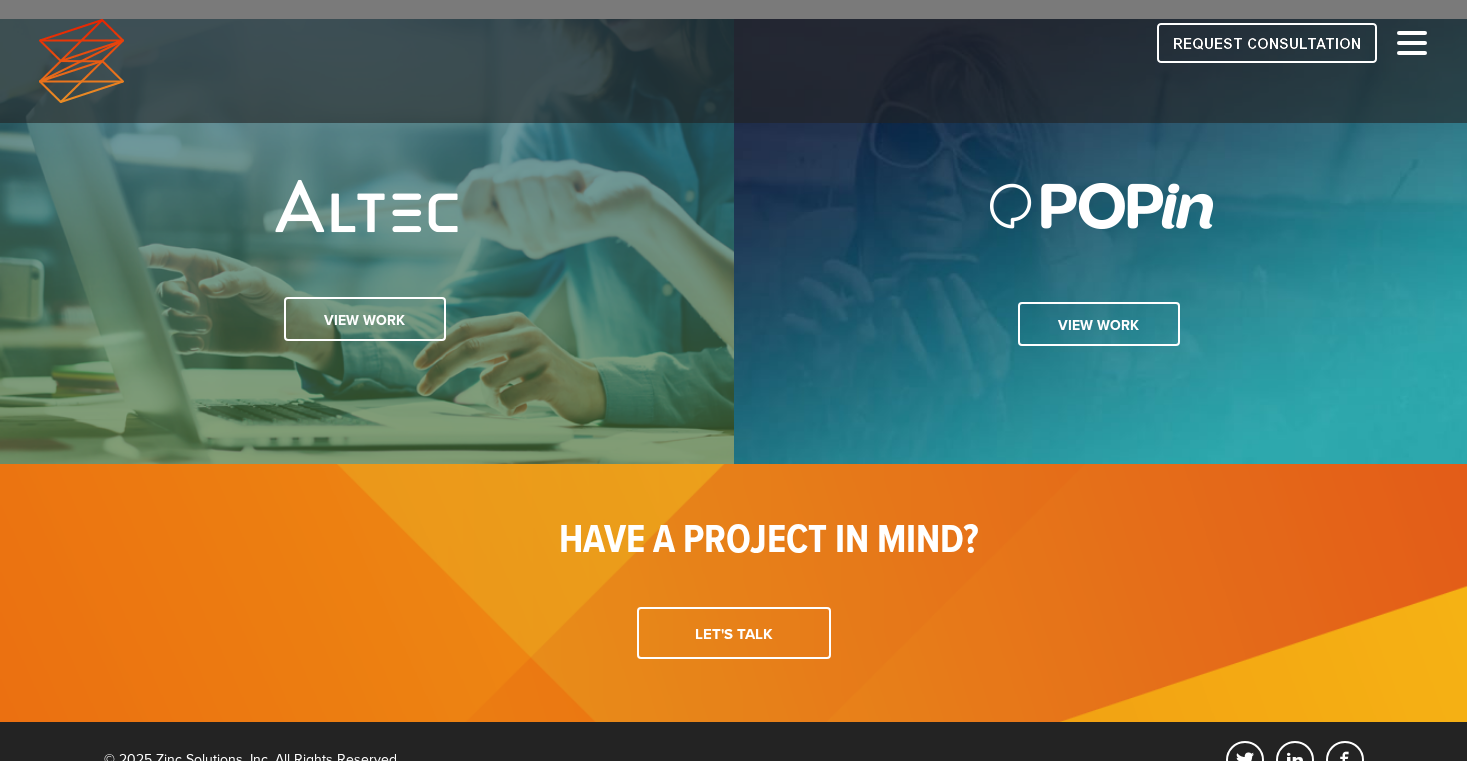 scroll, scrollTop: 17081, scrollLeft: 0, axis: vertical 